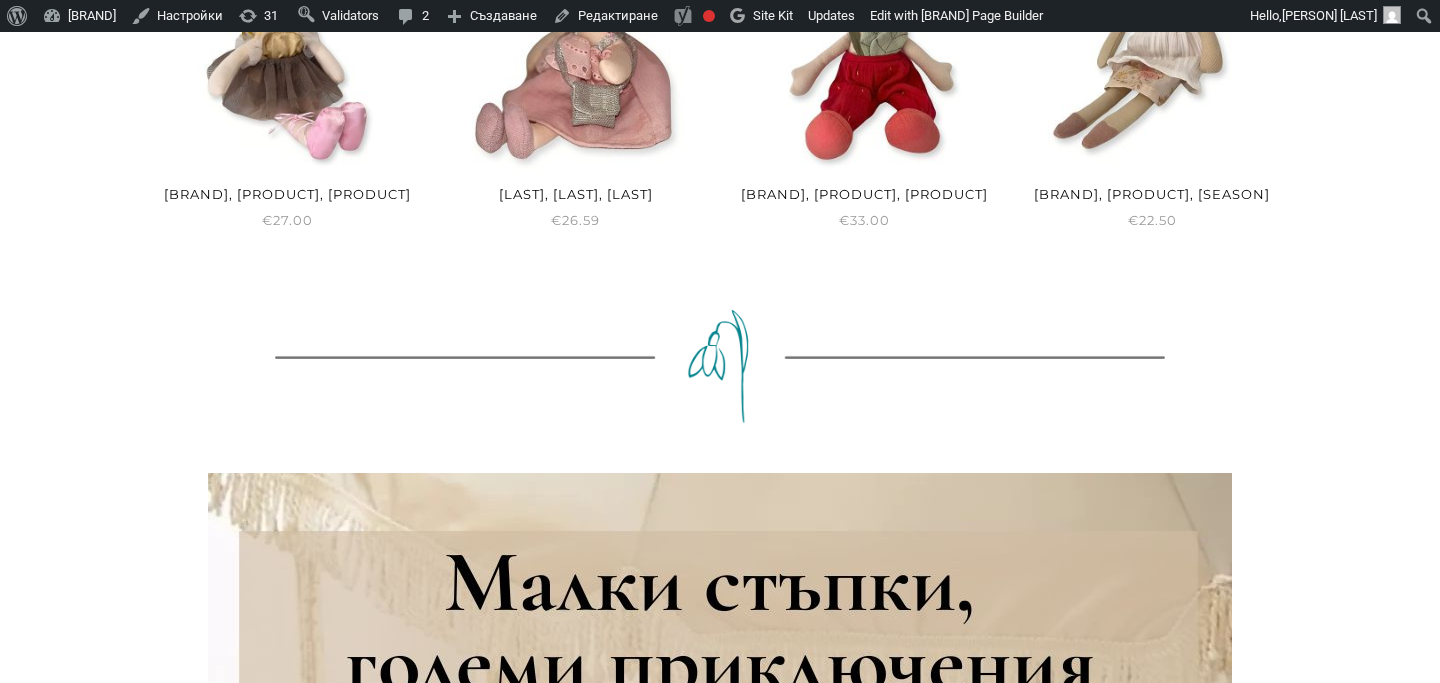 scroll, scrollTop: 770, scrollLeft: 0, axis: vertical 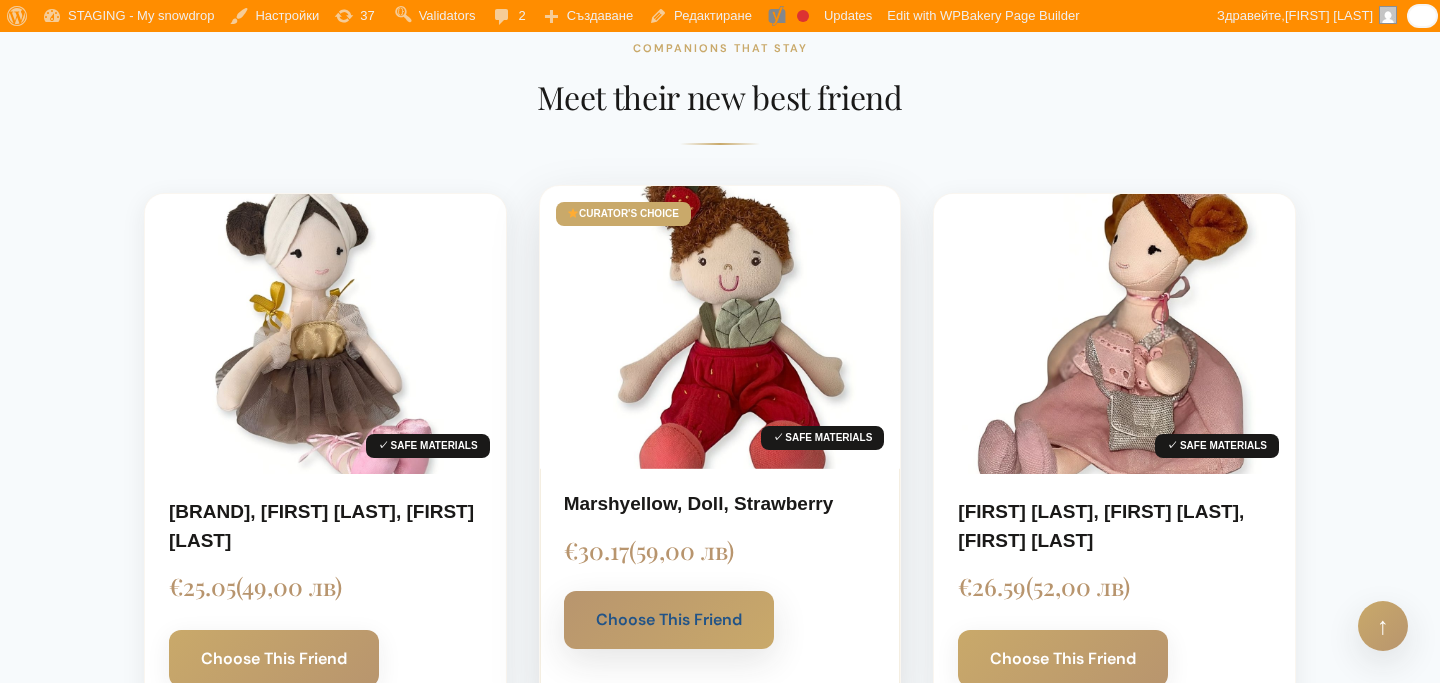 click on "Choose This Friend" at bounding box center (669, 620) 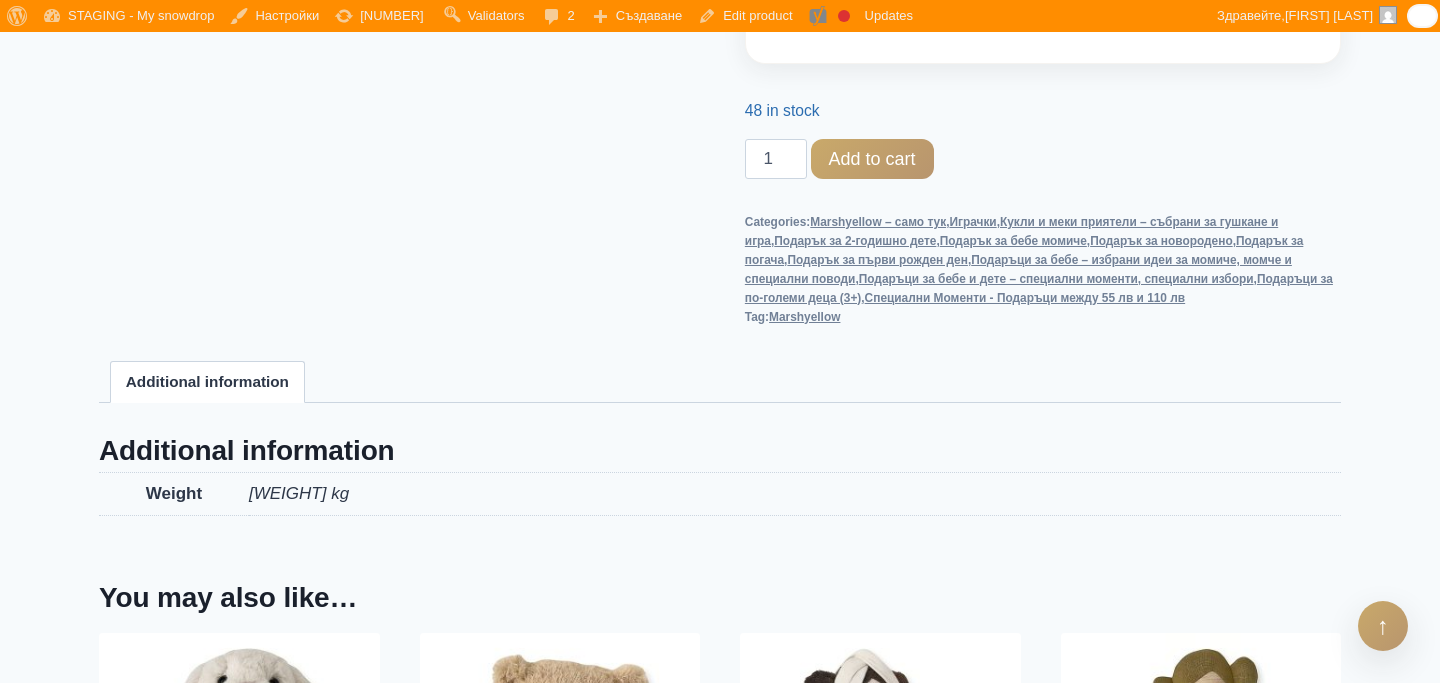 scroll, scrollTop: 1471, scrollLeft: 0, axis: vertical 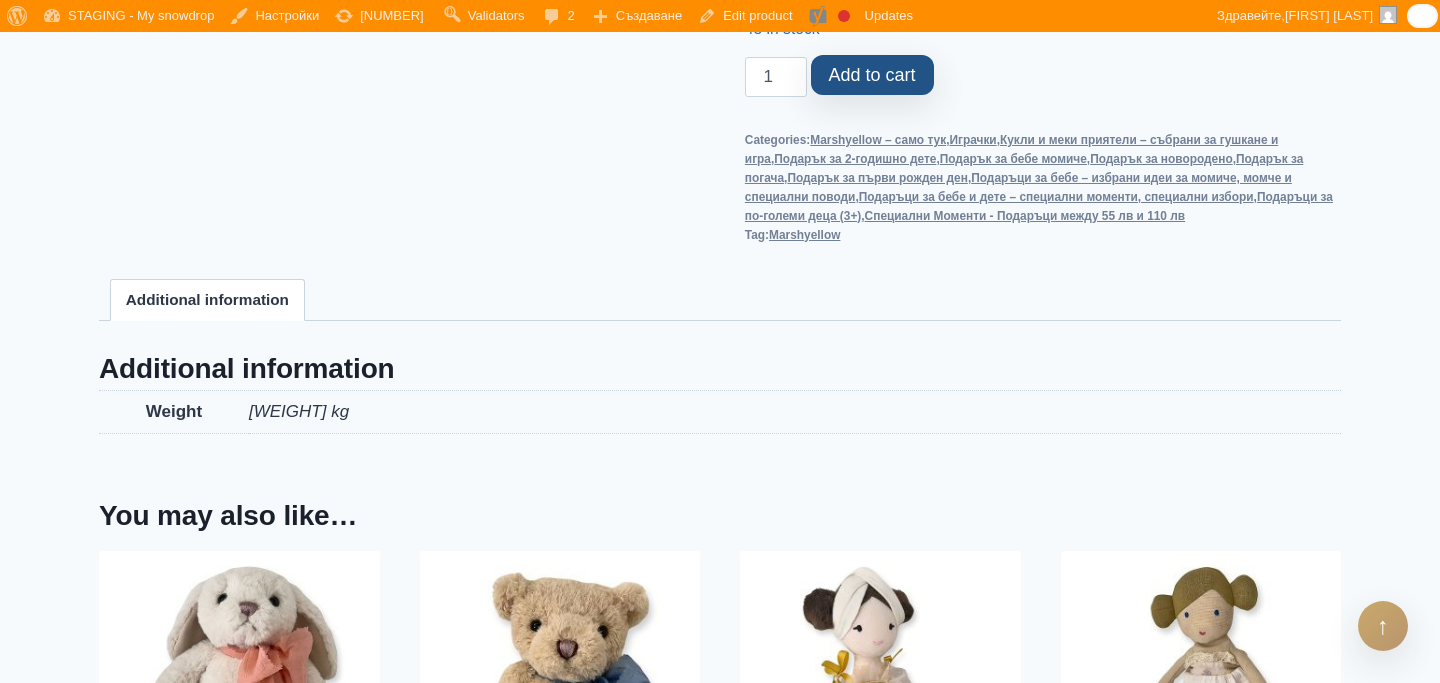 click on "Add to cart" at bounding box center (872, 75) 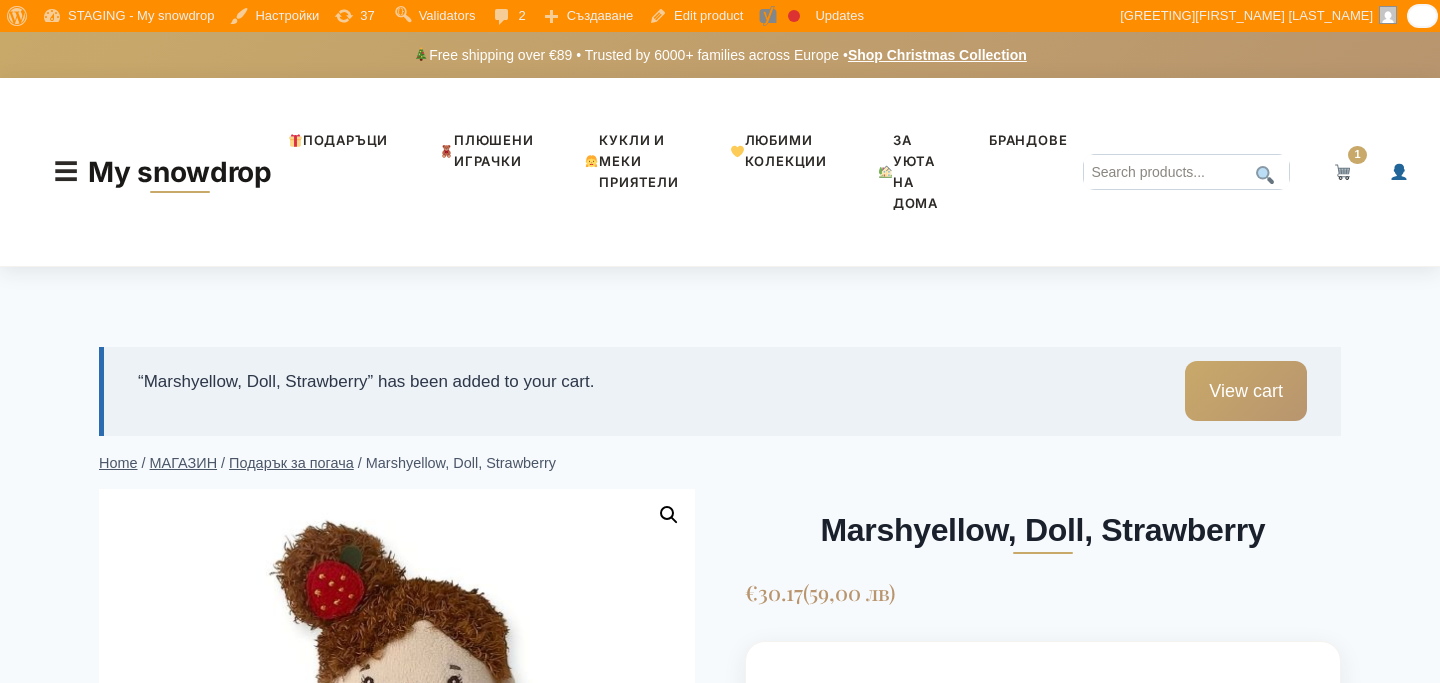 scroll, scrollTop: 0, scrollLeft: 0, axis: both 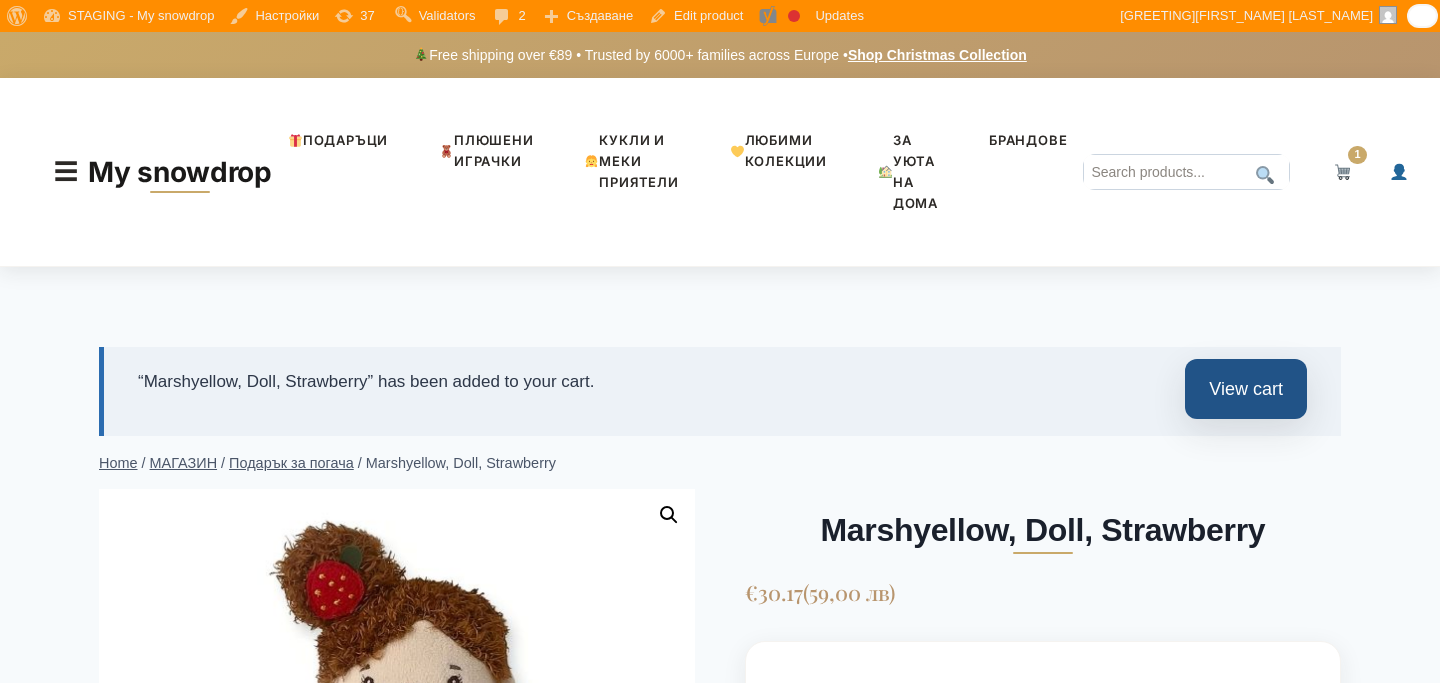 click on "View cart" at bounding box center [1246, 389] 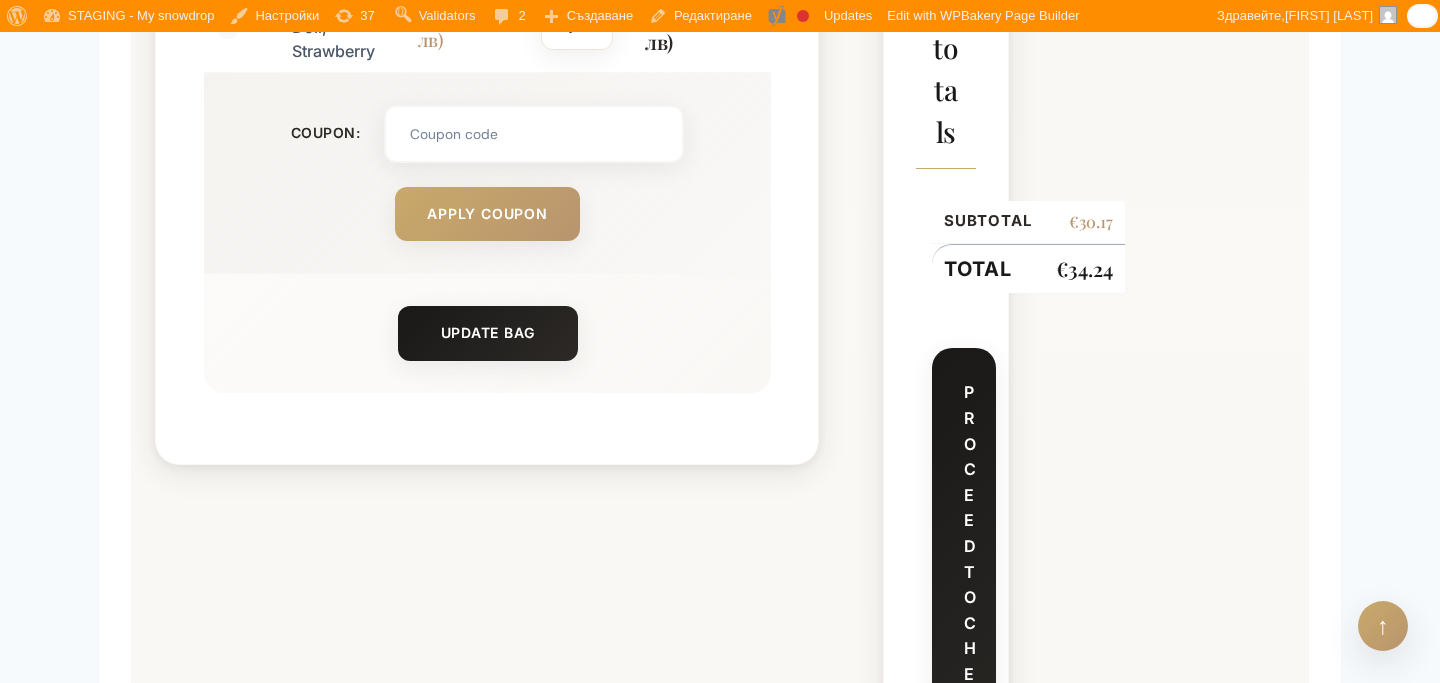 scroll, scrollTop: 1027, scrollLeft: 0, axis: vertical 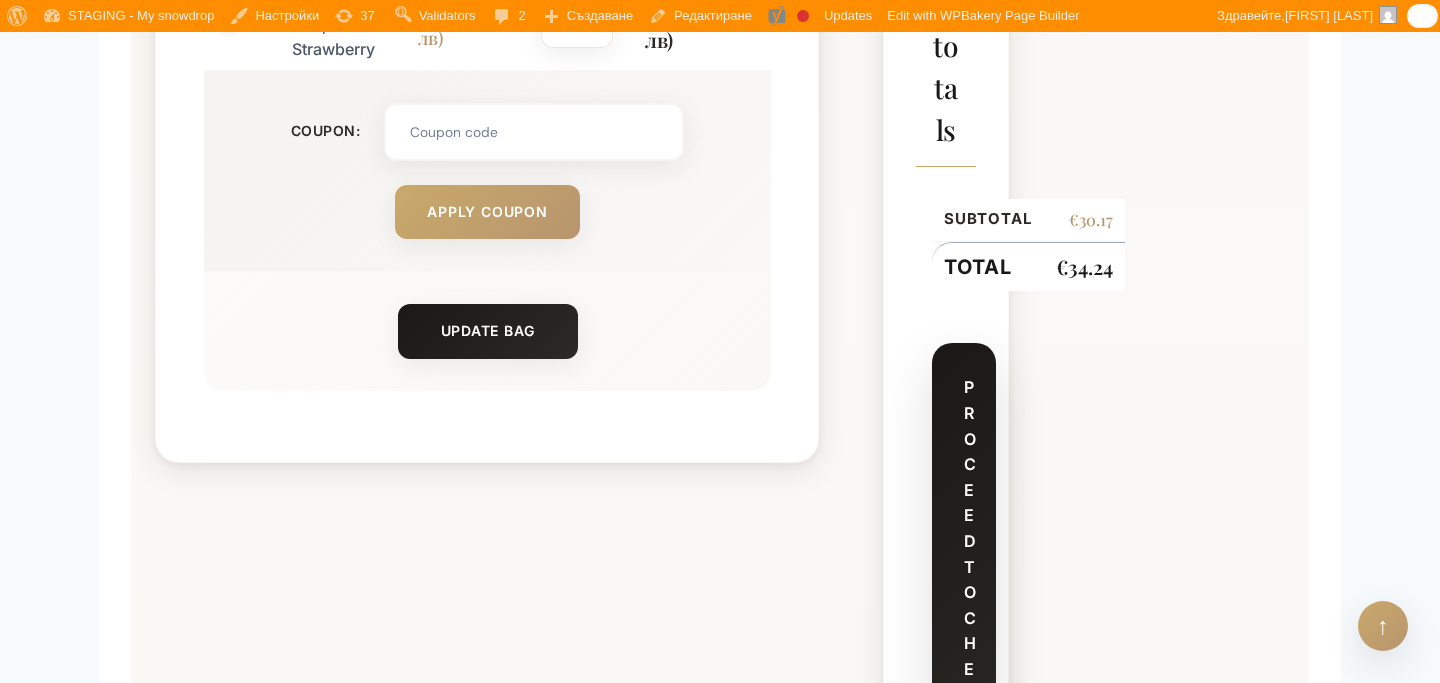 click on "Proceed to checkout" at bounding box center (964, 592) 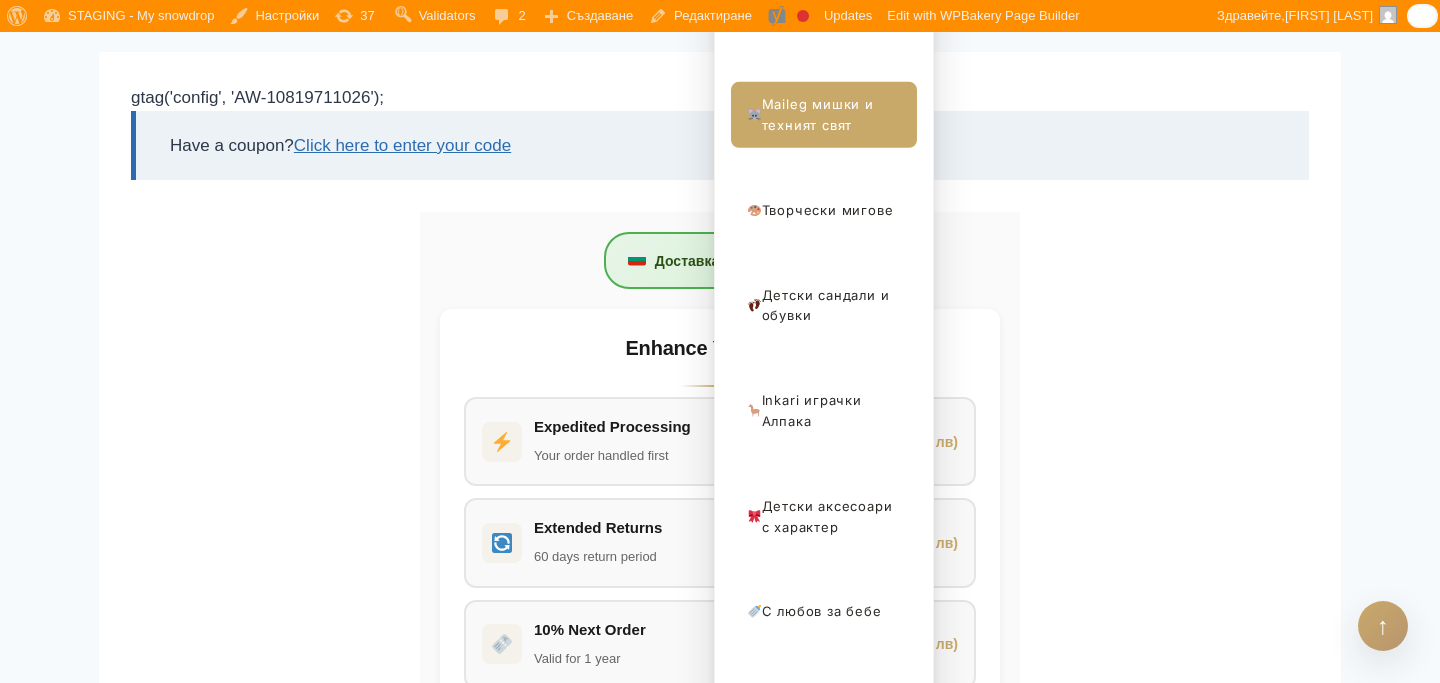 scroll, scrollTop: 520, scrollLeft: 0, axis: vertical 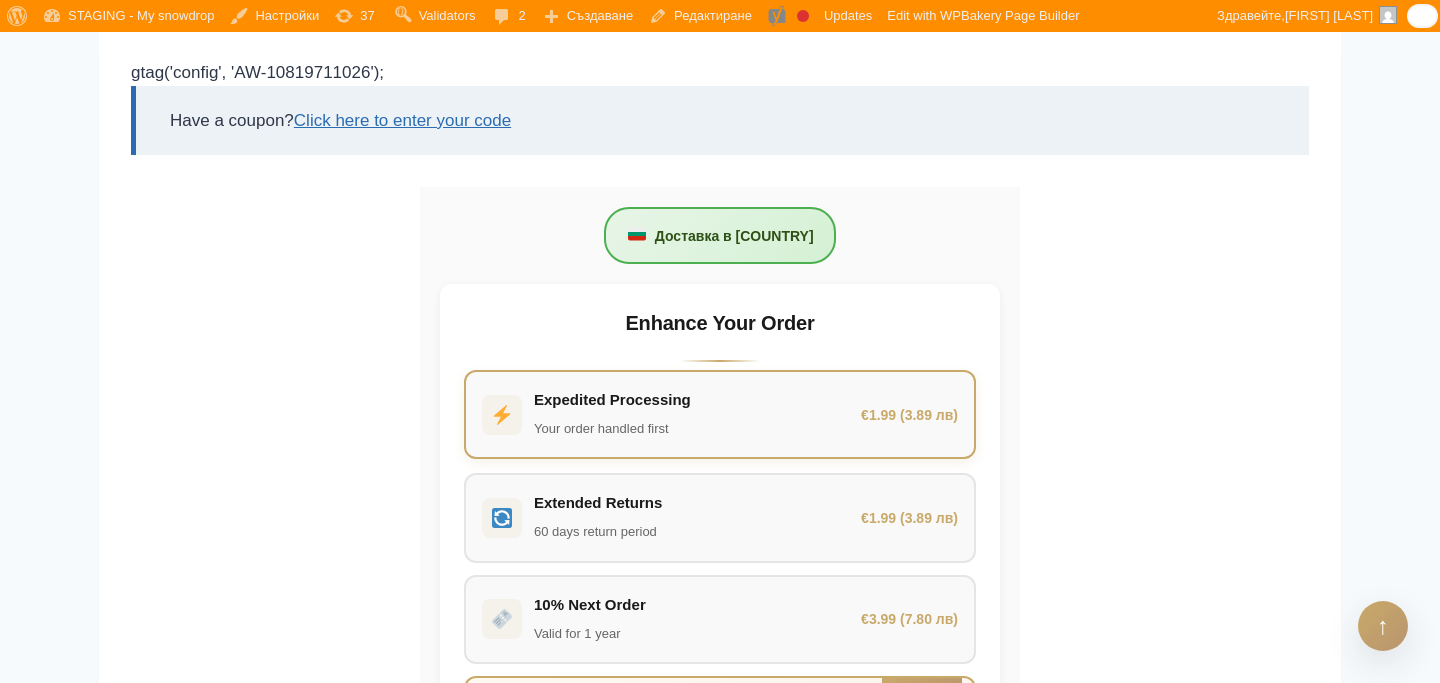 click on "Expedited Processing
Your order handled first" at bounding box center (612, 414) 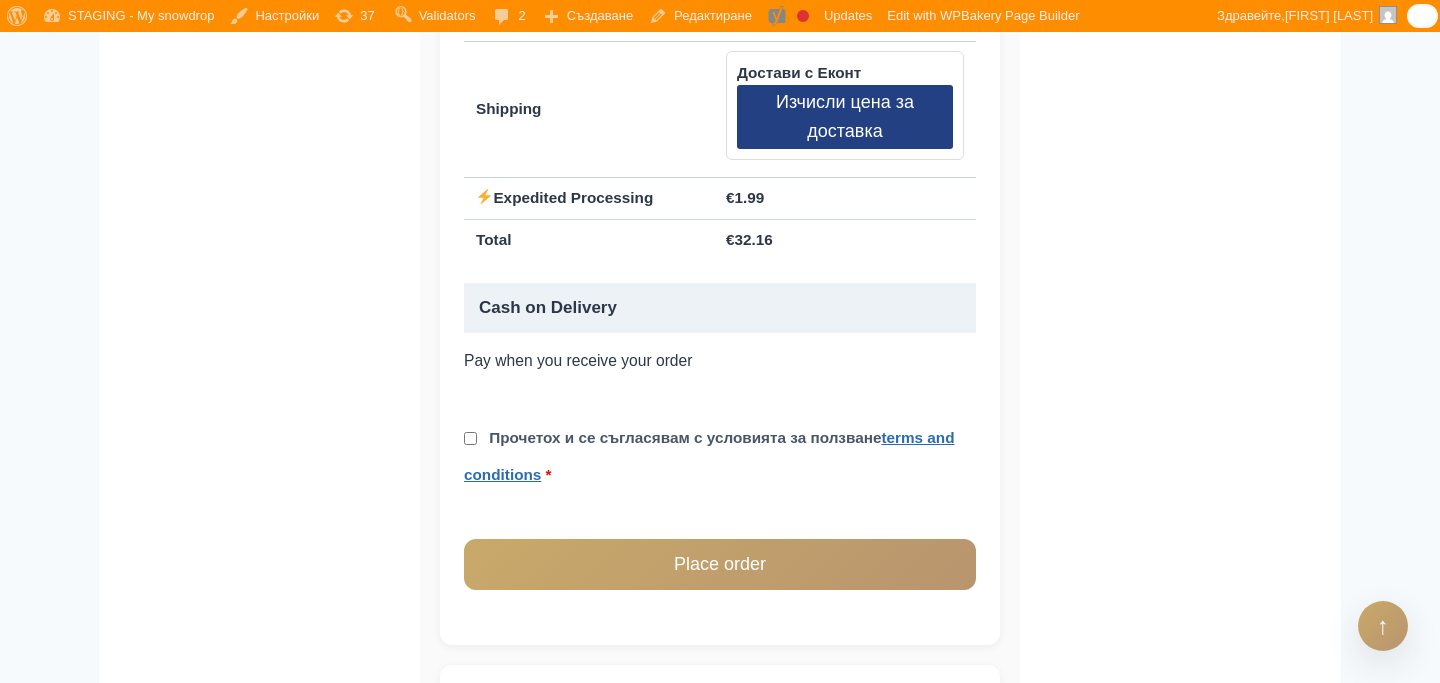 scroll, scrollTop: 1736, scrollLeft: 0, axis: vertical 